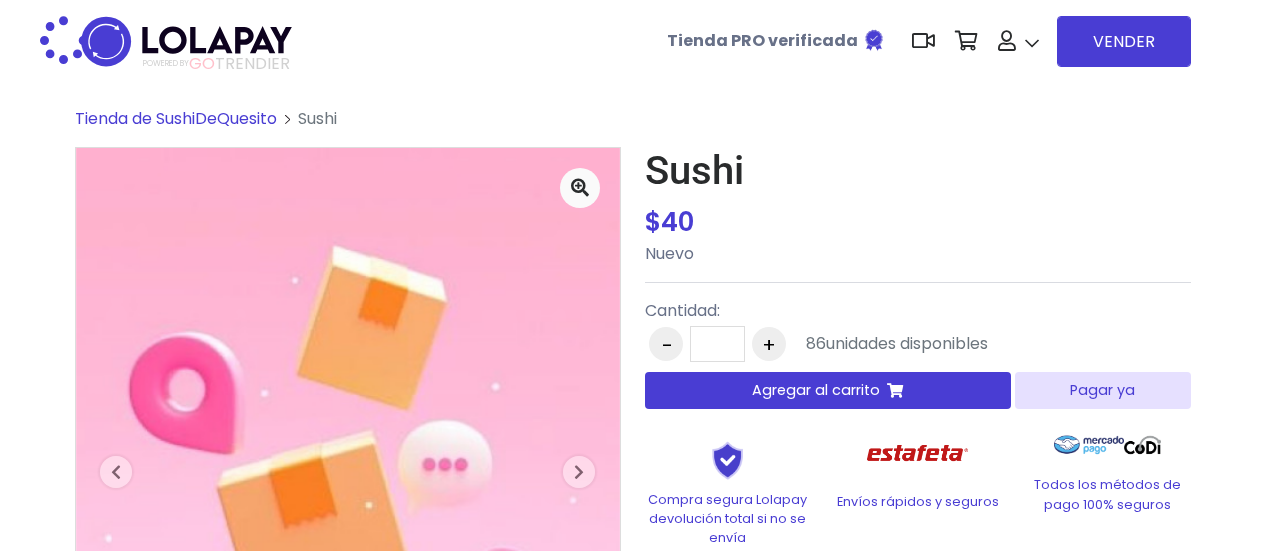 scroll, scrollTop: 0, scrollLeft: 0, axis: both 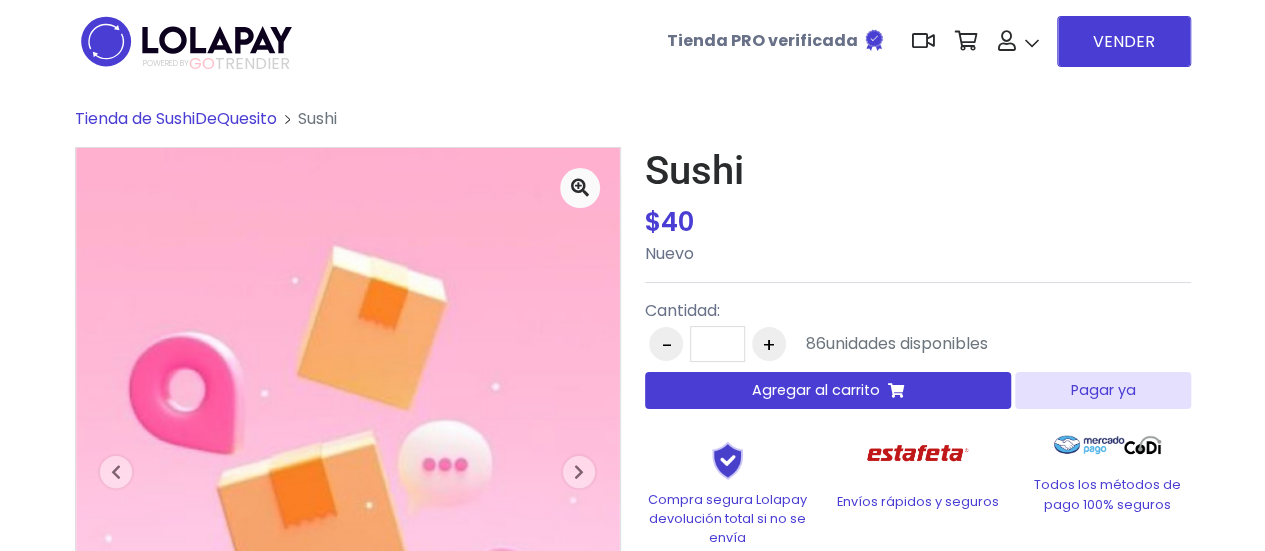 click on "Pagar ya" at bounding box center [1102, 390] 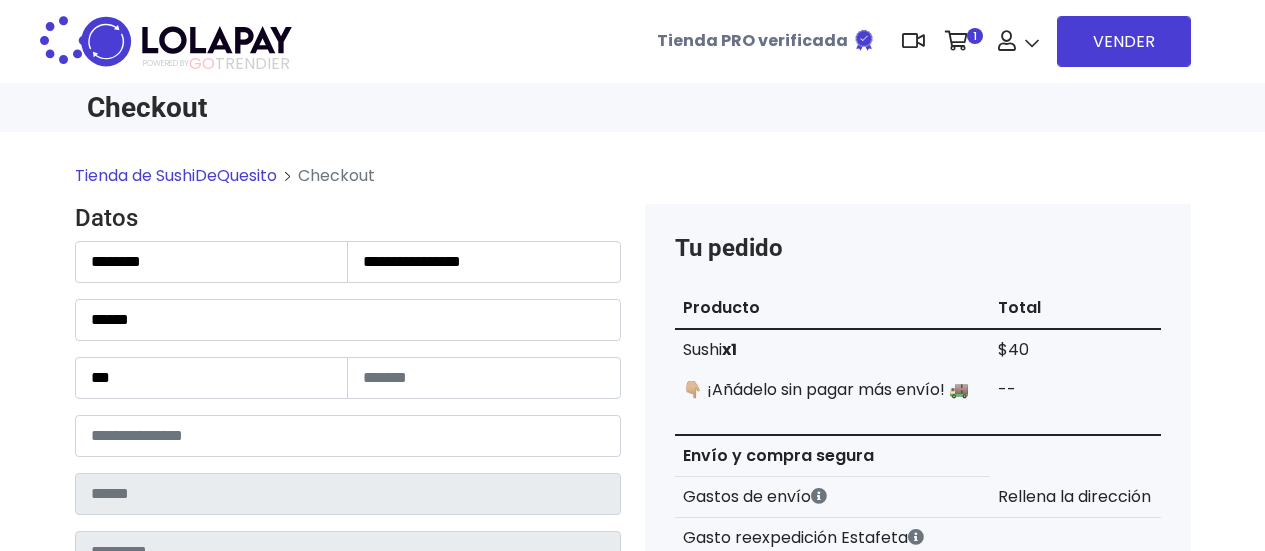 scroll, scrollTop: 0, scrollLeft: 0, axis: both 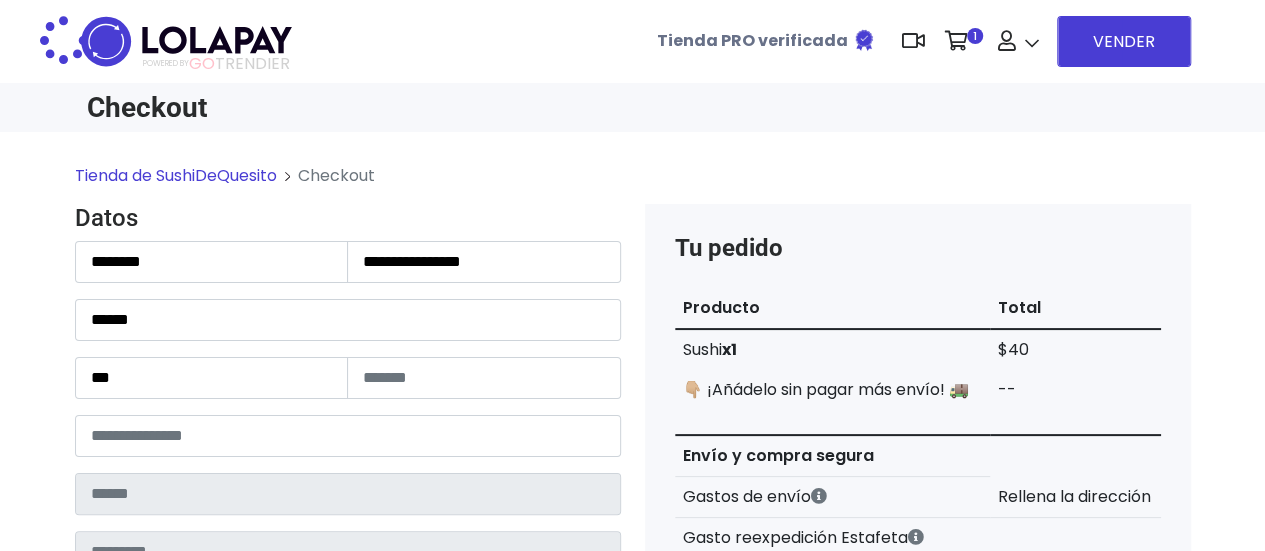 type on "**********" 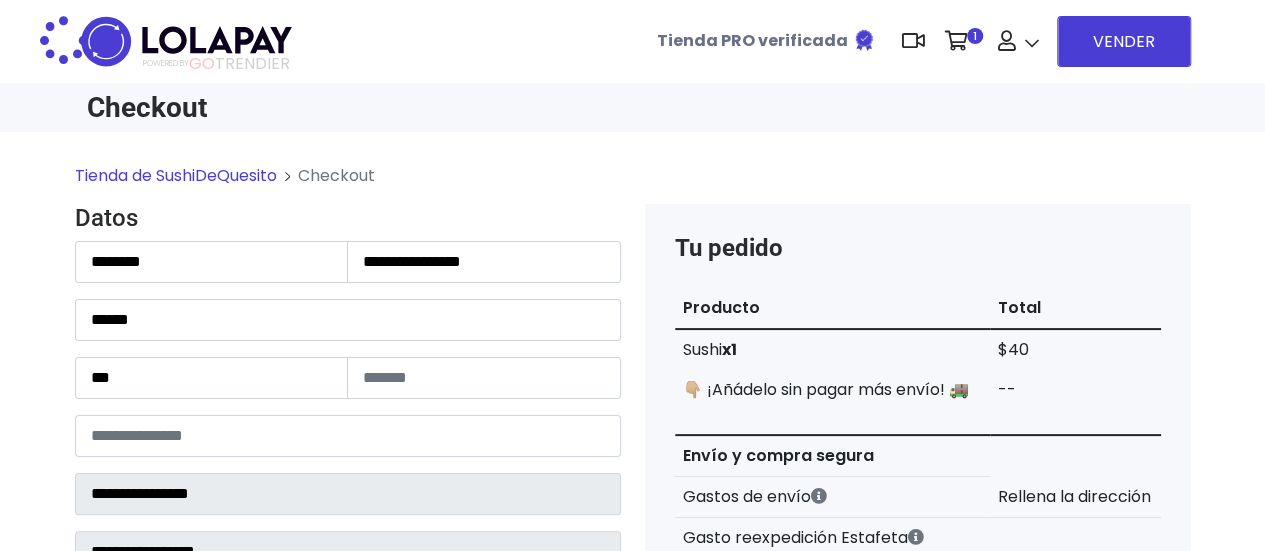 select on "**********" 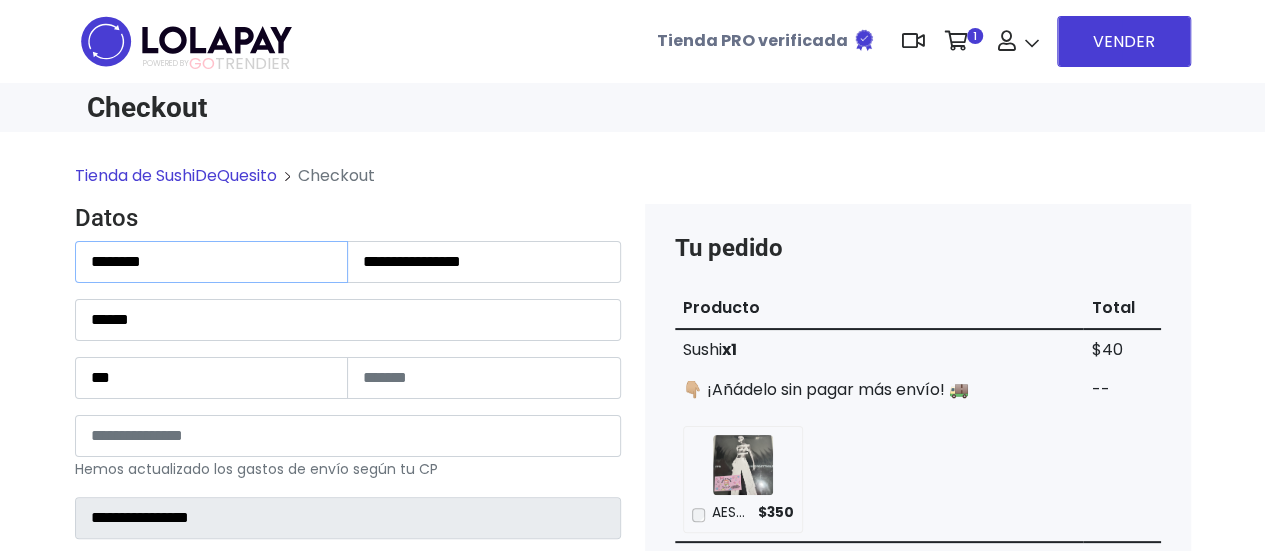 click on "********" at bounding box center (212, 262) 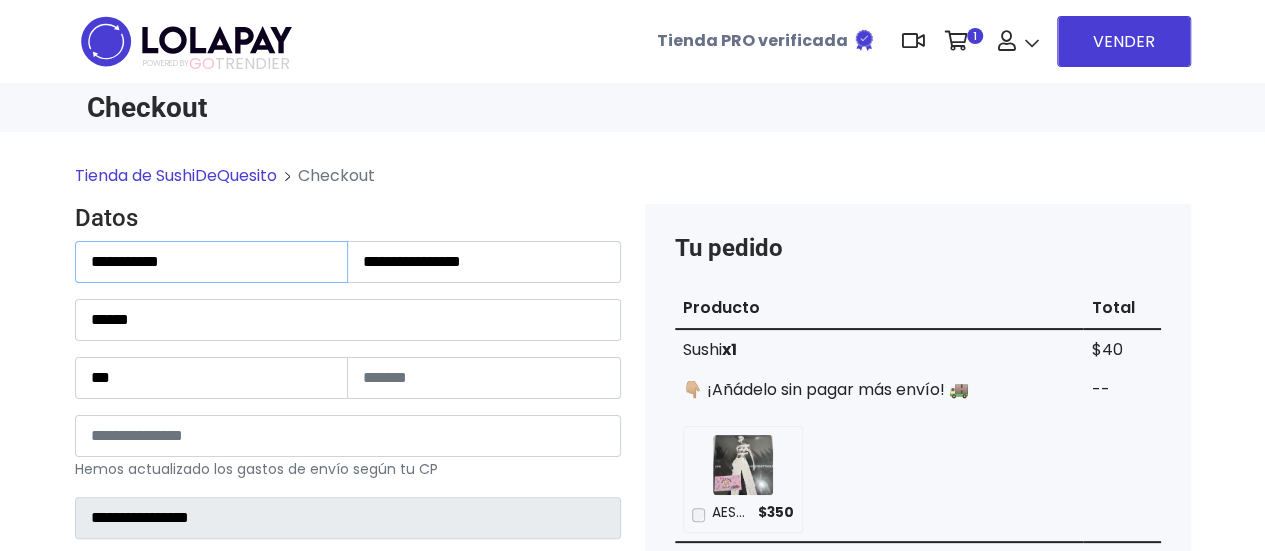 type on "**********" 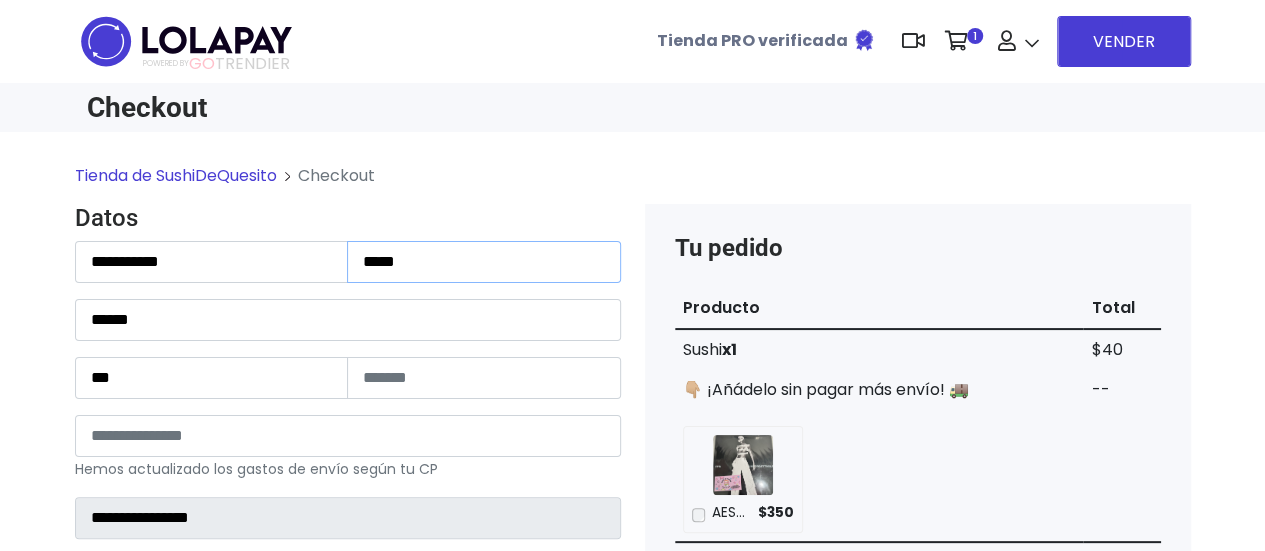 type on "*****" 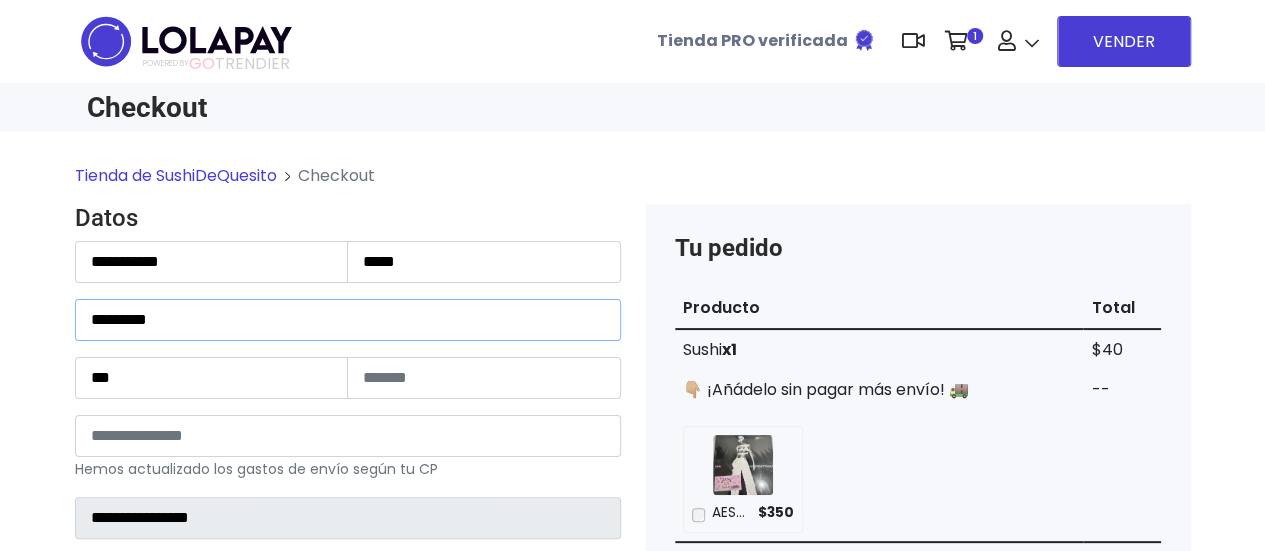 type on "*********" 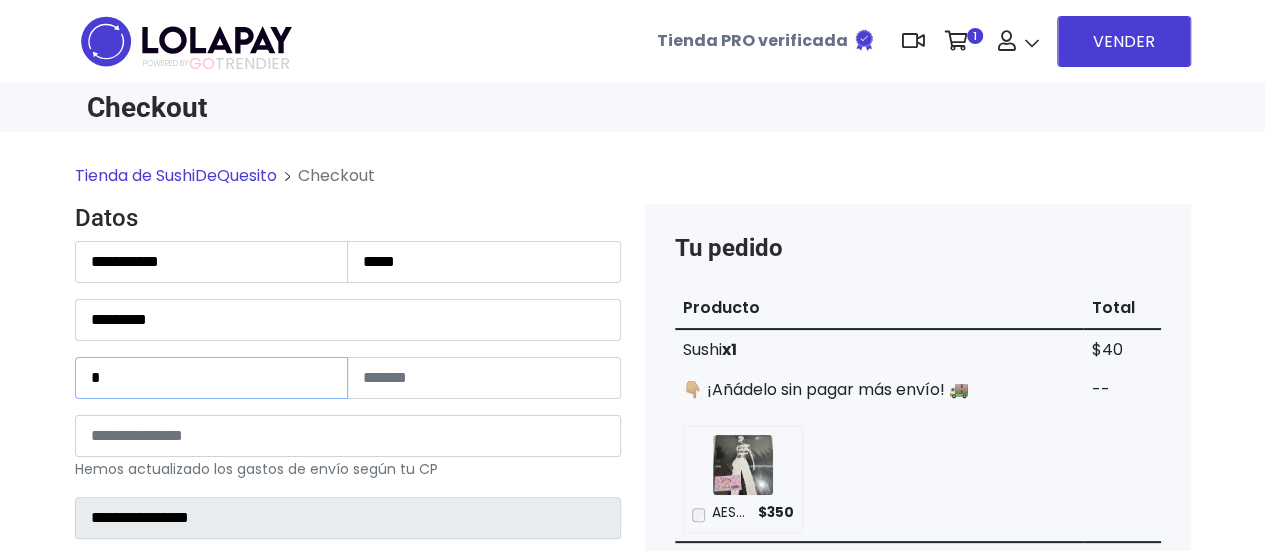 type on "*" 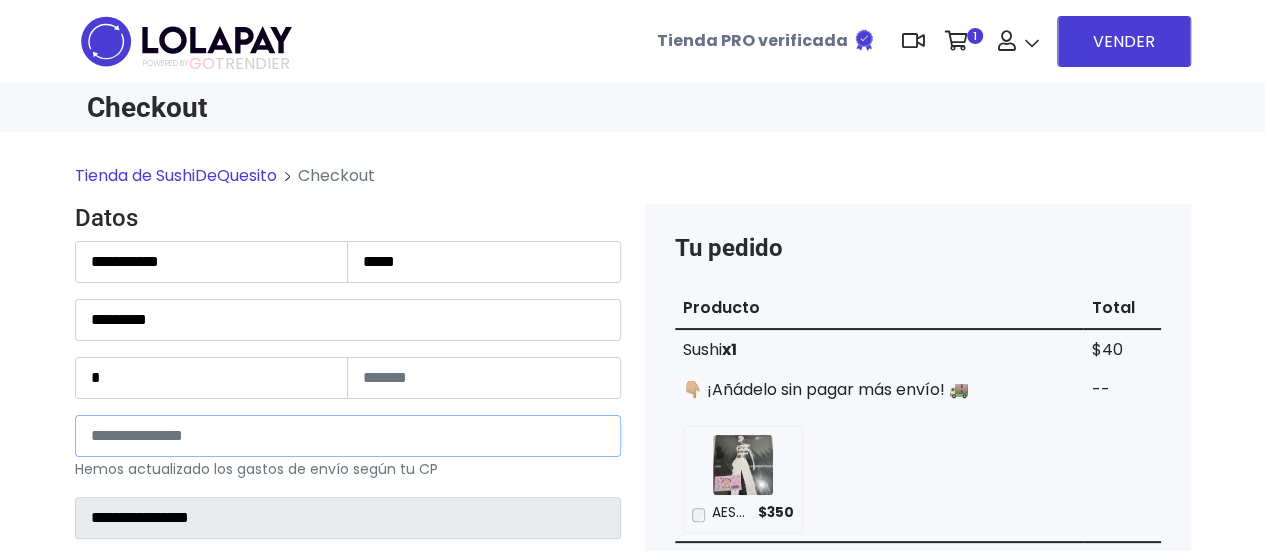 type on "*****" 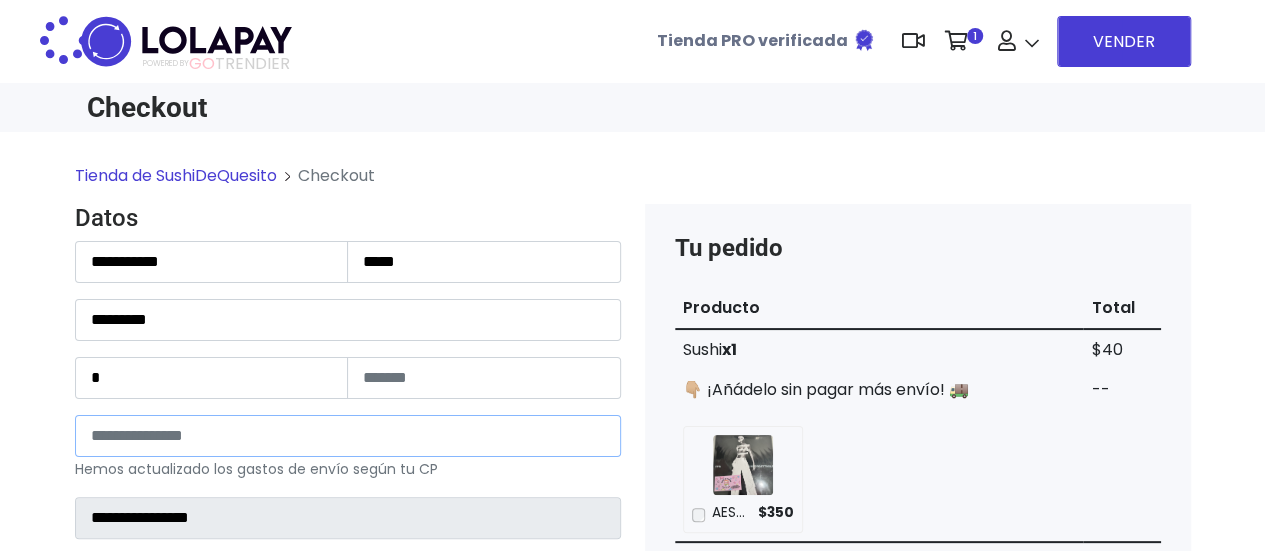 type on "******" 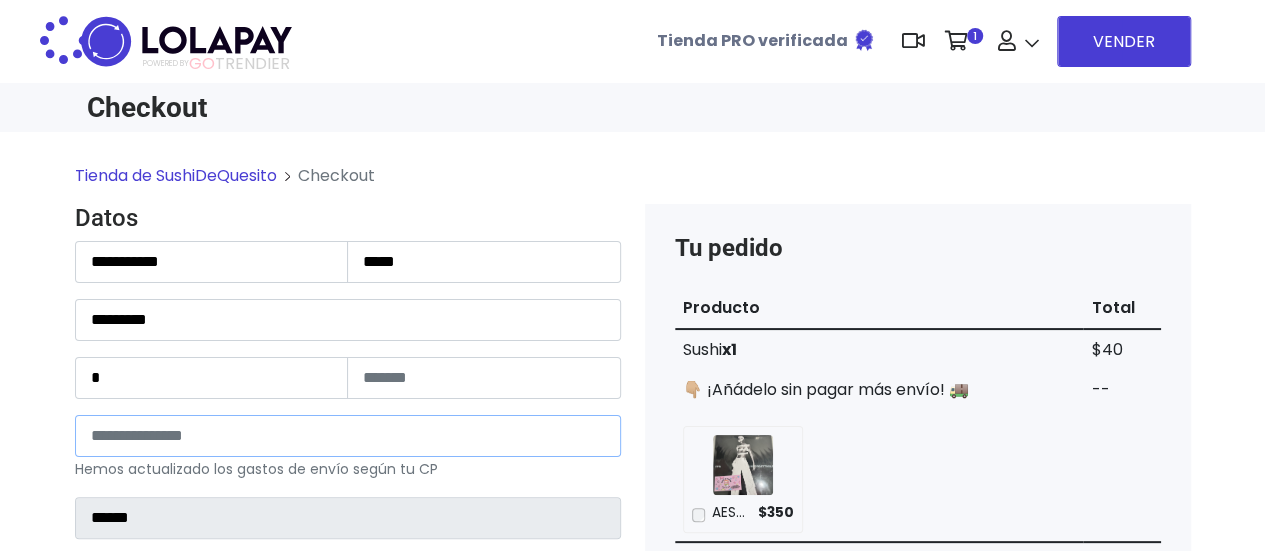 select 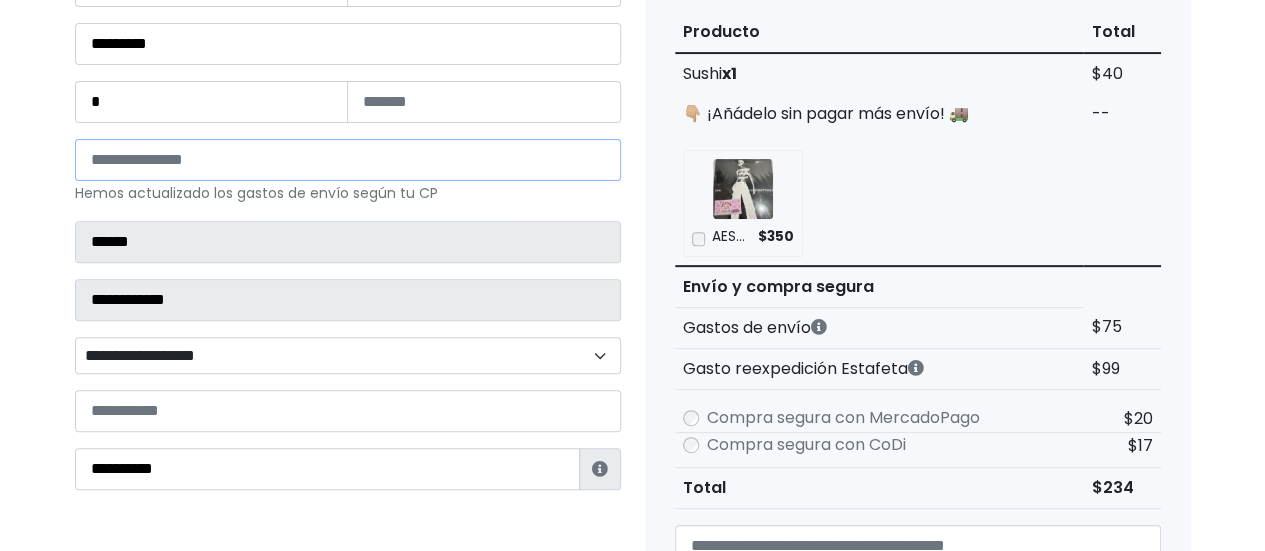 scroll, scrollTop: 275, scrollLeft: 0, axis: vertical 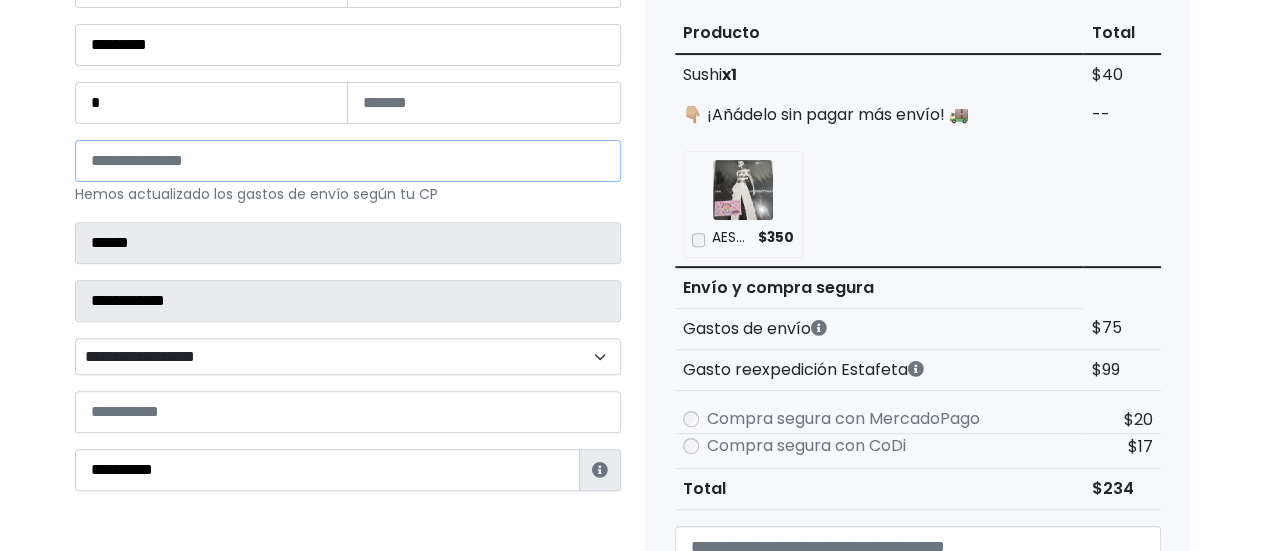 type on "*****" 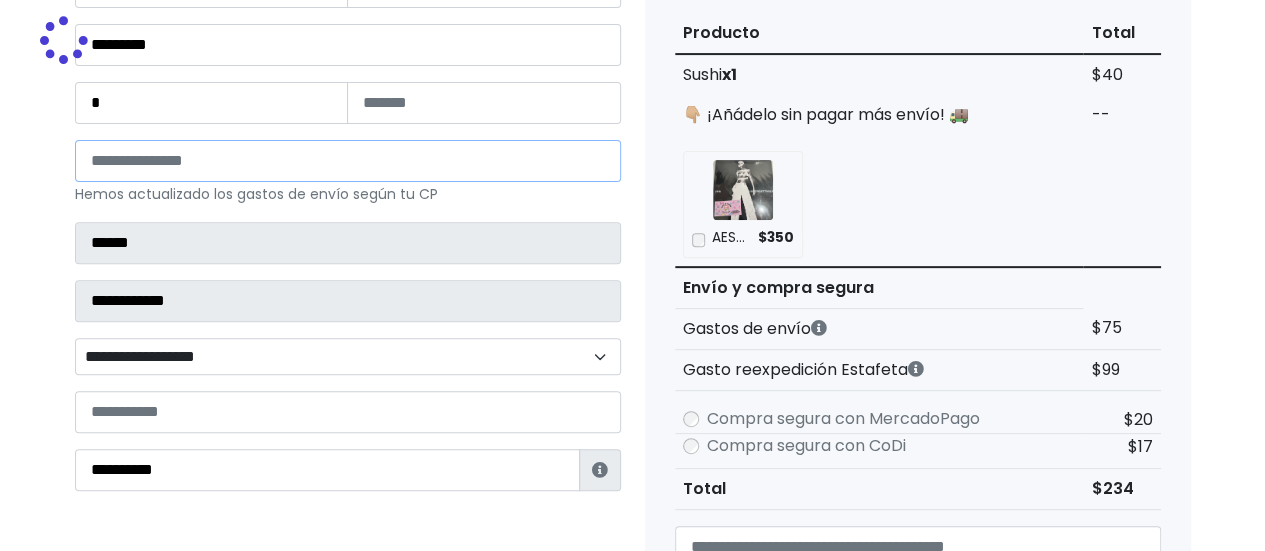 select 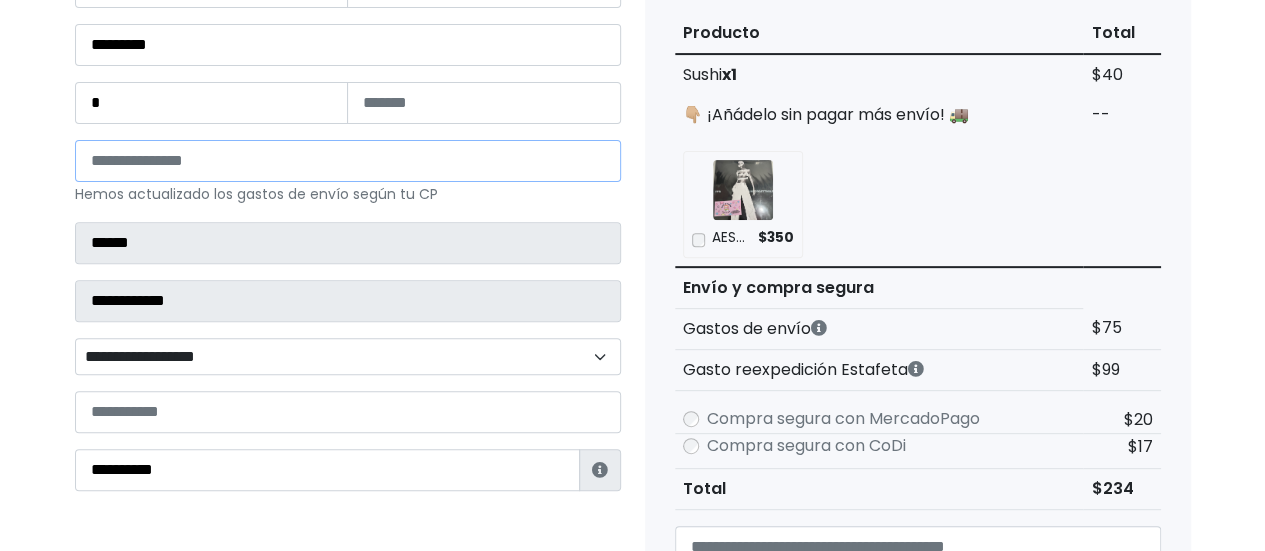 type on "*****" 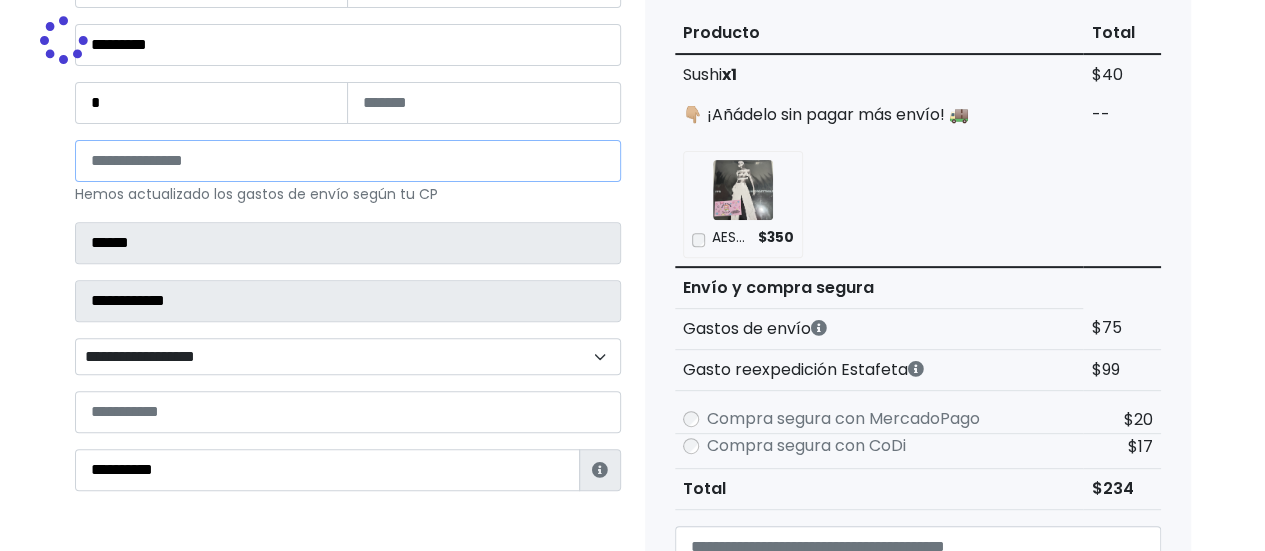 scroll, scrollTop: 353, scrollLeft: 0, axis: vertical 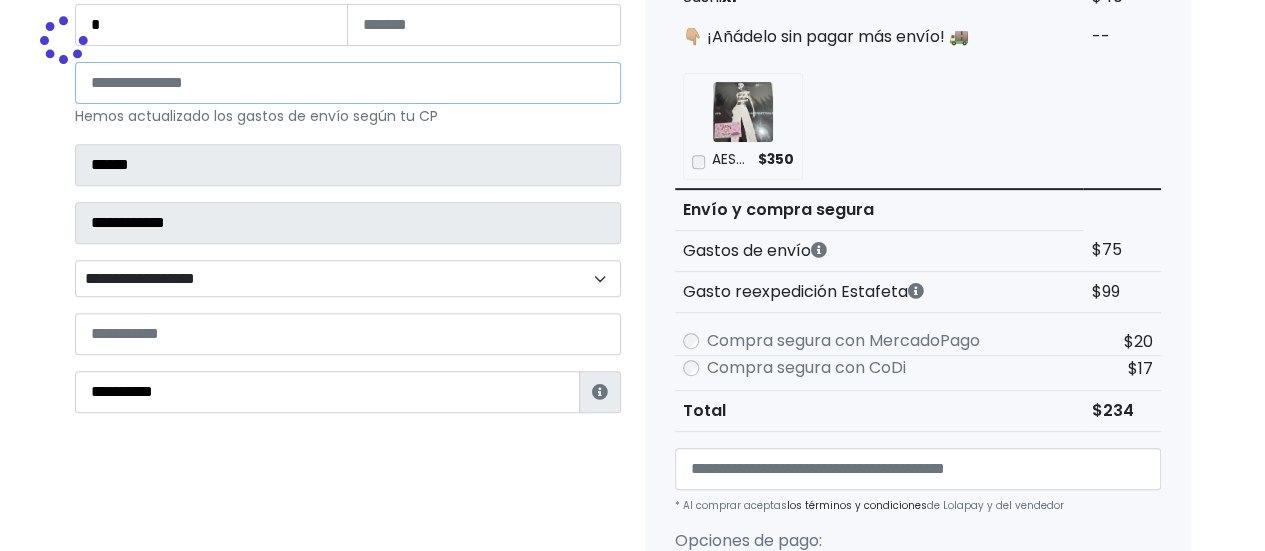 select 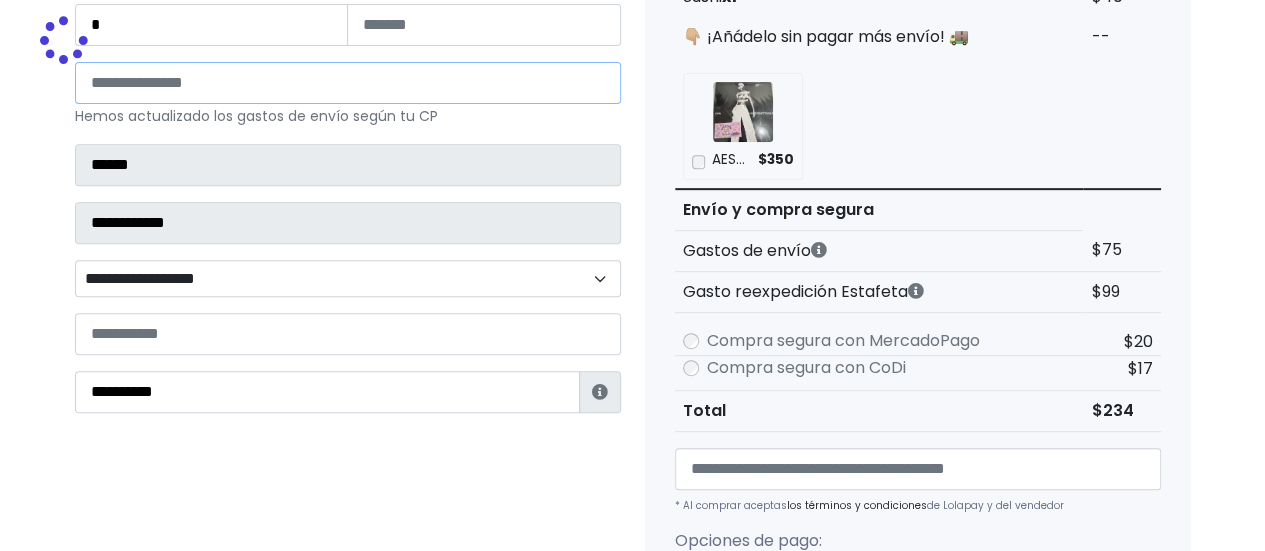 type on "*****" 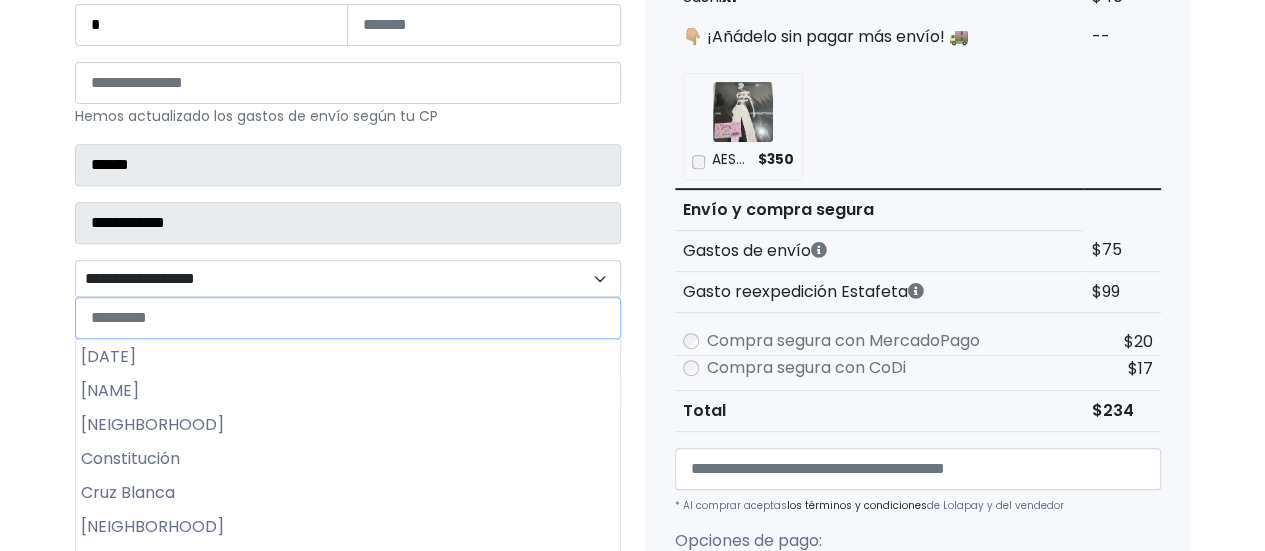 click on "**********" at bounding box center (348, 278) 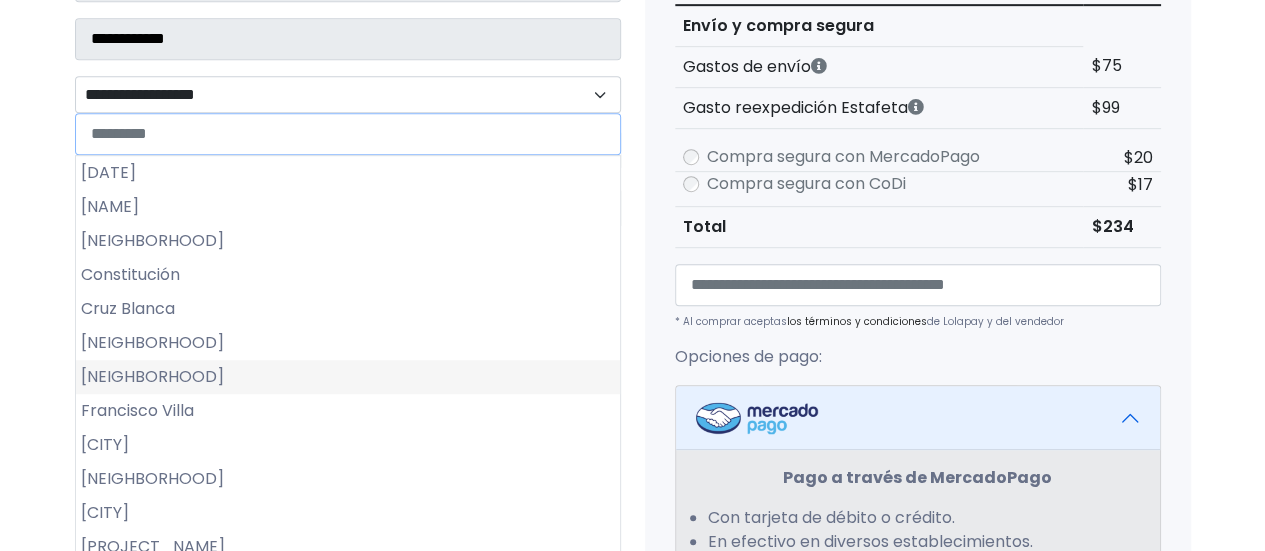 scroll, scrollTop: 555, scrollLeft: 0, axis: vertical 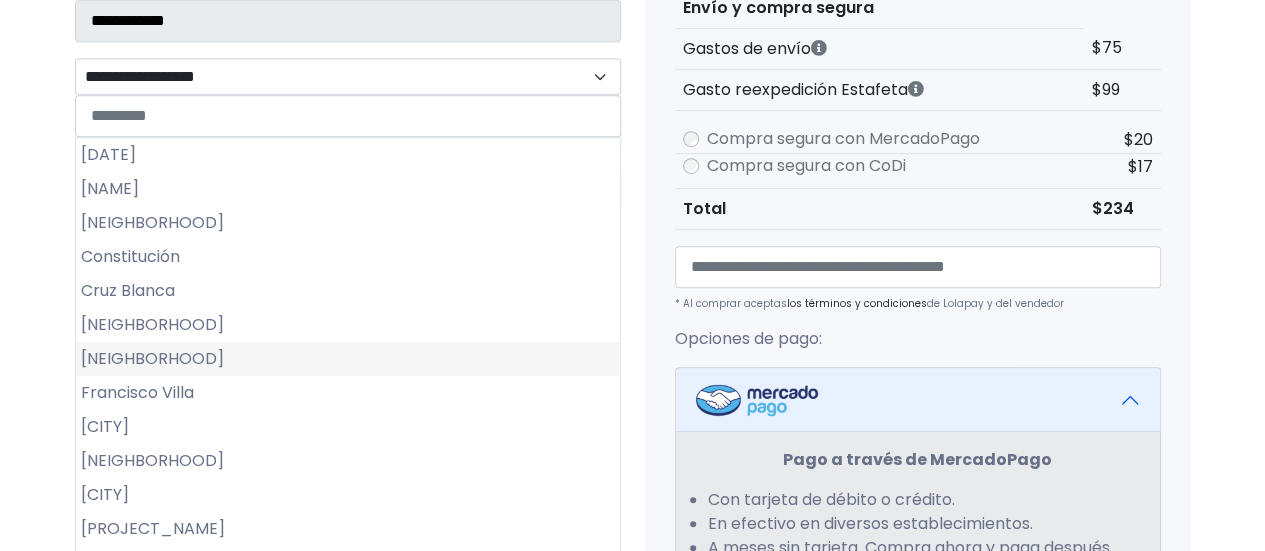 click on "[CITY]" at bounding box center [348, 495] 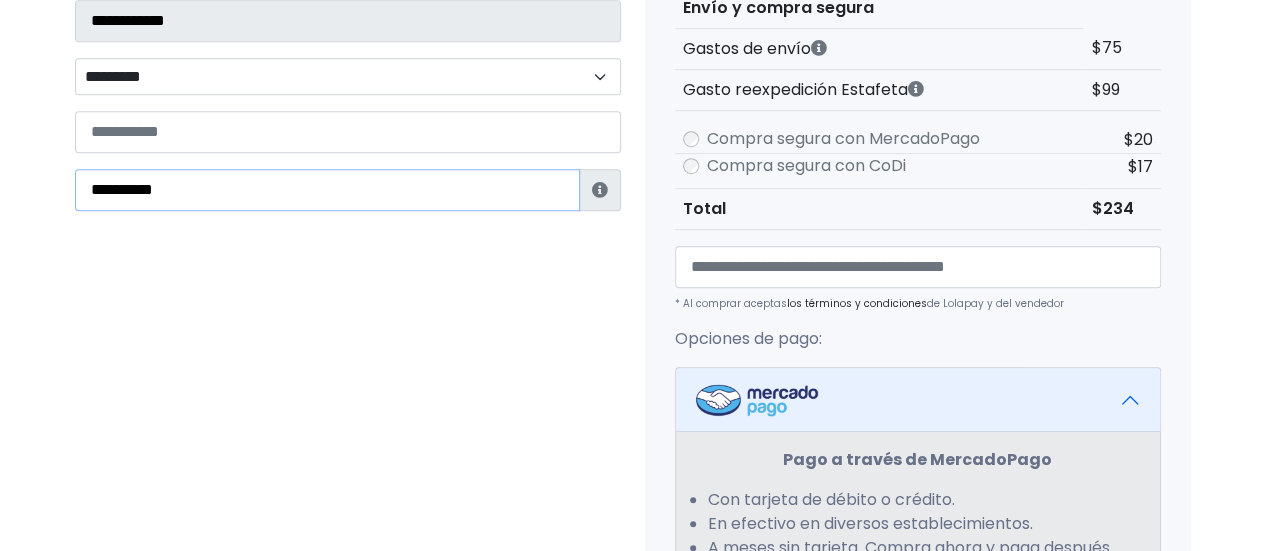 click on "**********" at bounding box center (327, 190) 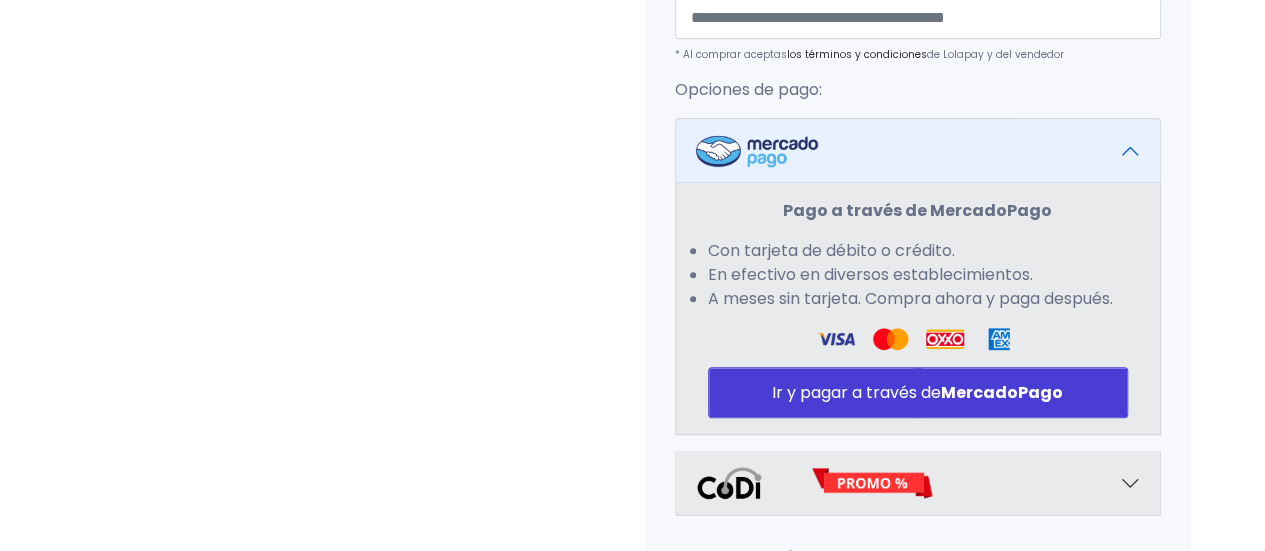 scroll, scrollTop: 828, scrollLeft: 0, axis: vertical 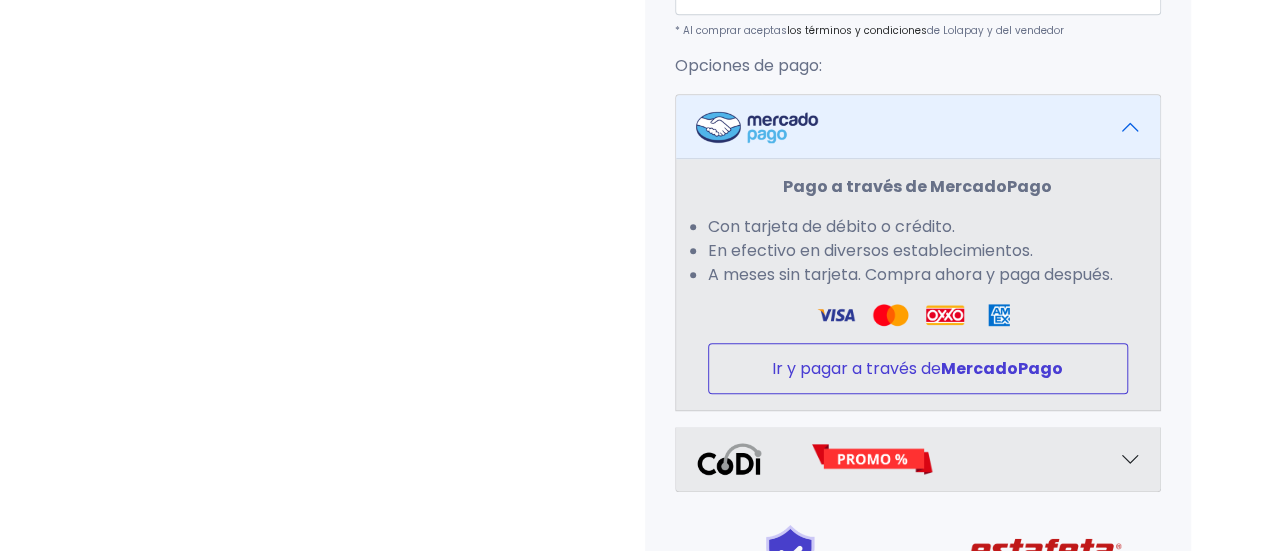 type on "**********" 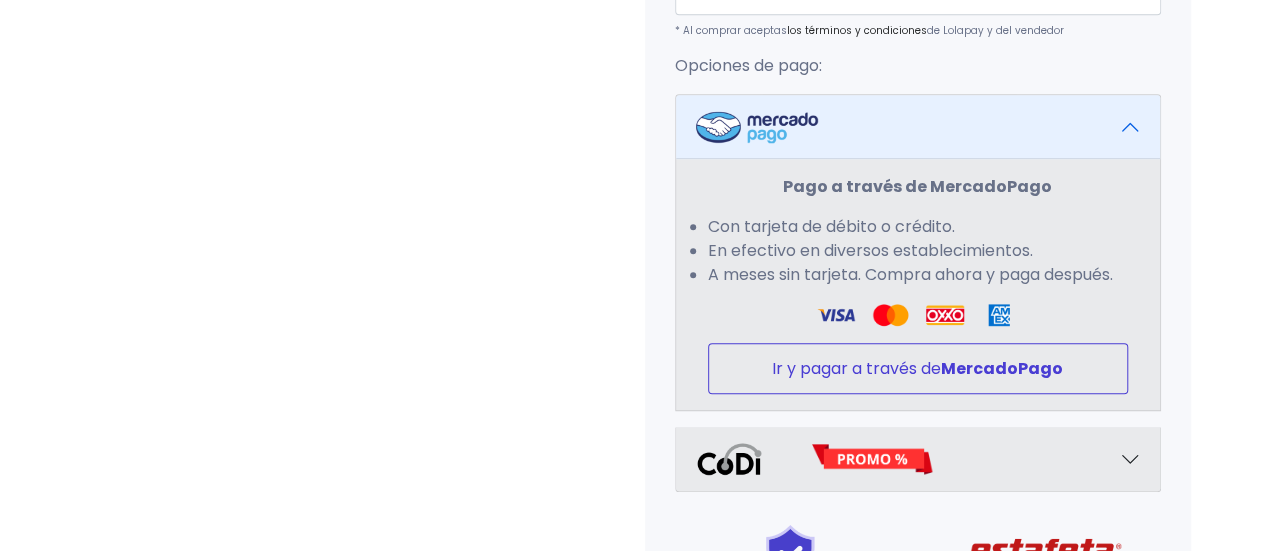 click on "Ir y pagar a través de  MercadoPago" at bounding box center [918, 368] 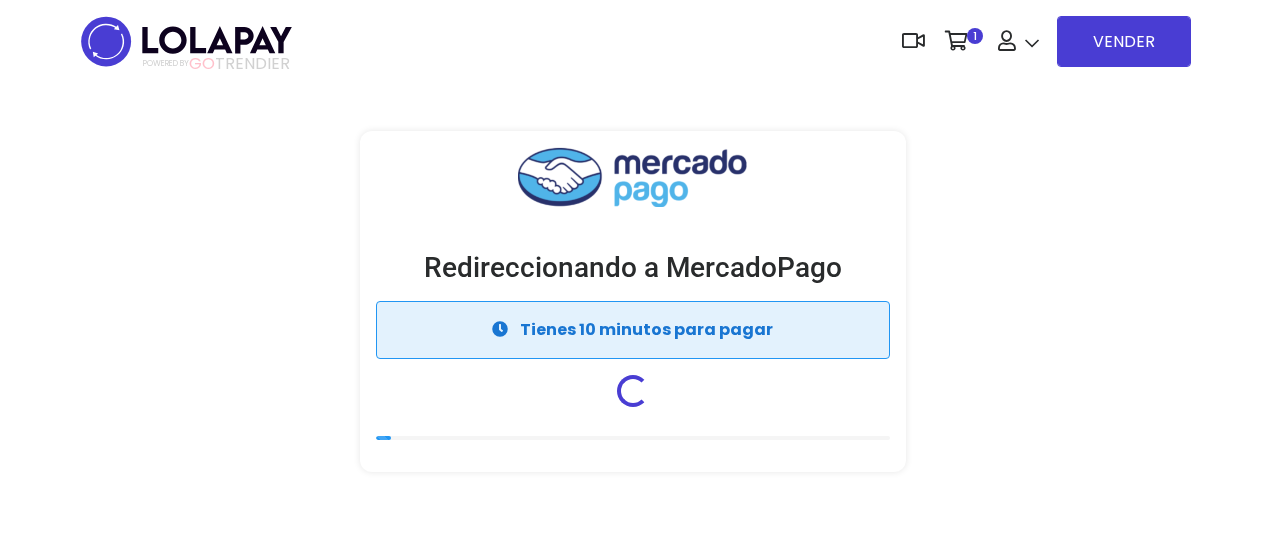 scroll, scrollTop: 0, scrollLeft: 0, axis: both 